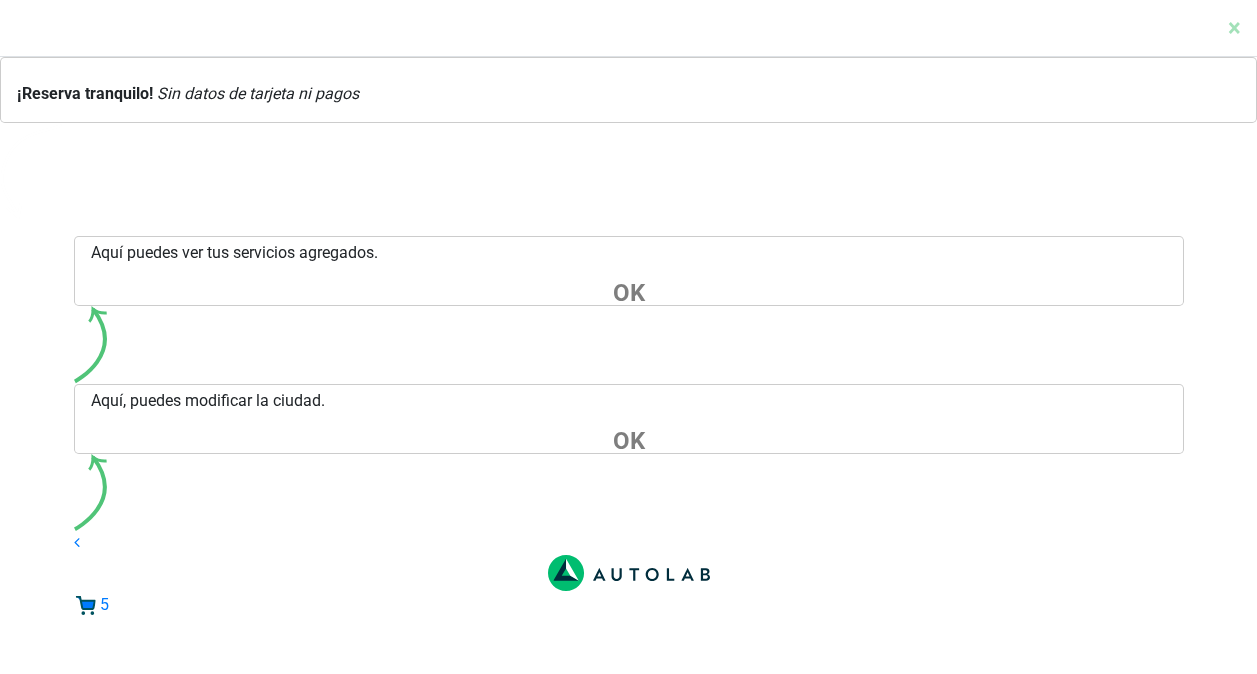 scroll, scrollTop: 0, scrollLeft: 0, axis: both 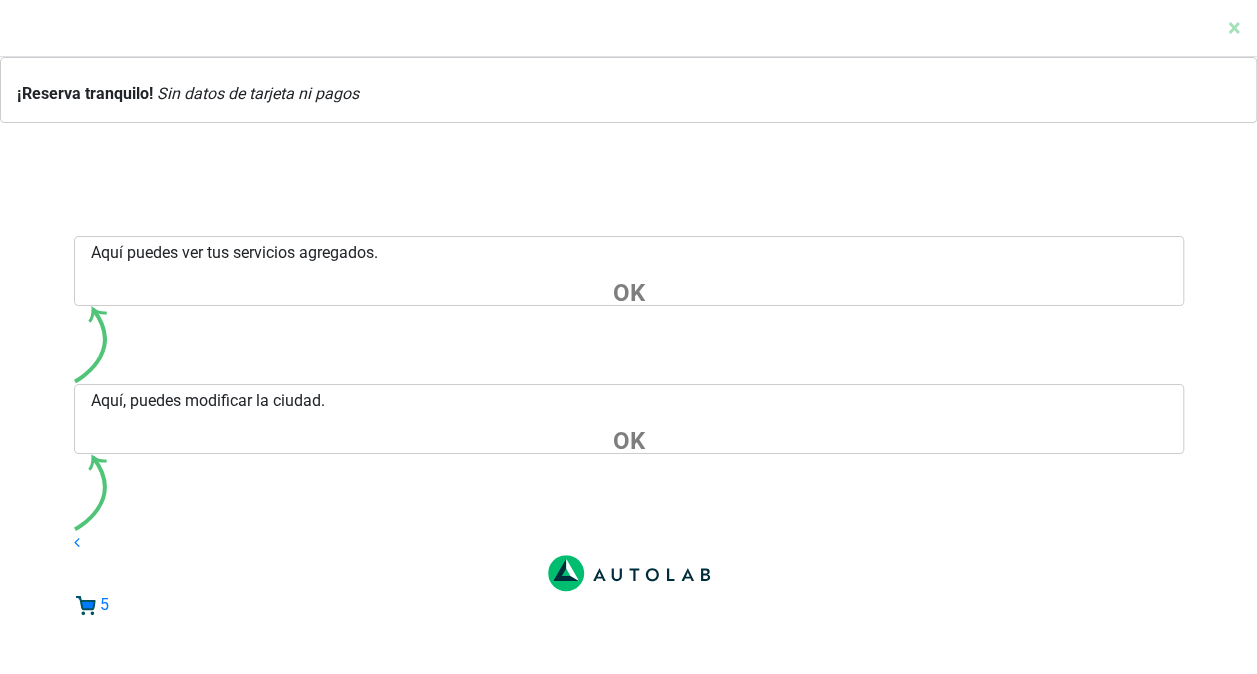click on "Sede  COLMECANICA
a
Avenida Carrera [NUMBER] #[NUMBER]-[NUMBER]" at bounding box center (649, 794) 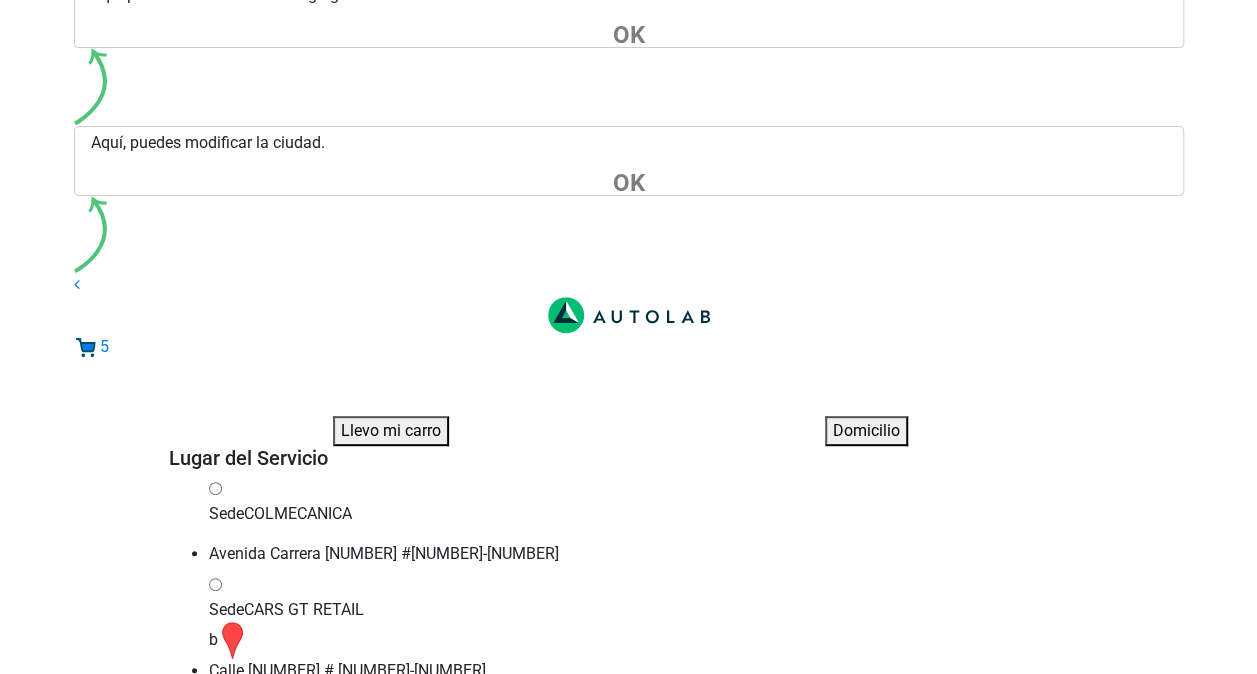 scroll, scrollTop: 355, scrollLeft: 0, axis: vertical 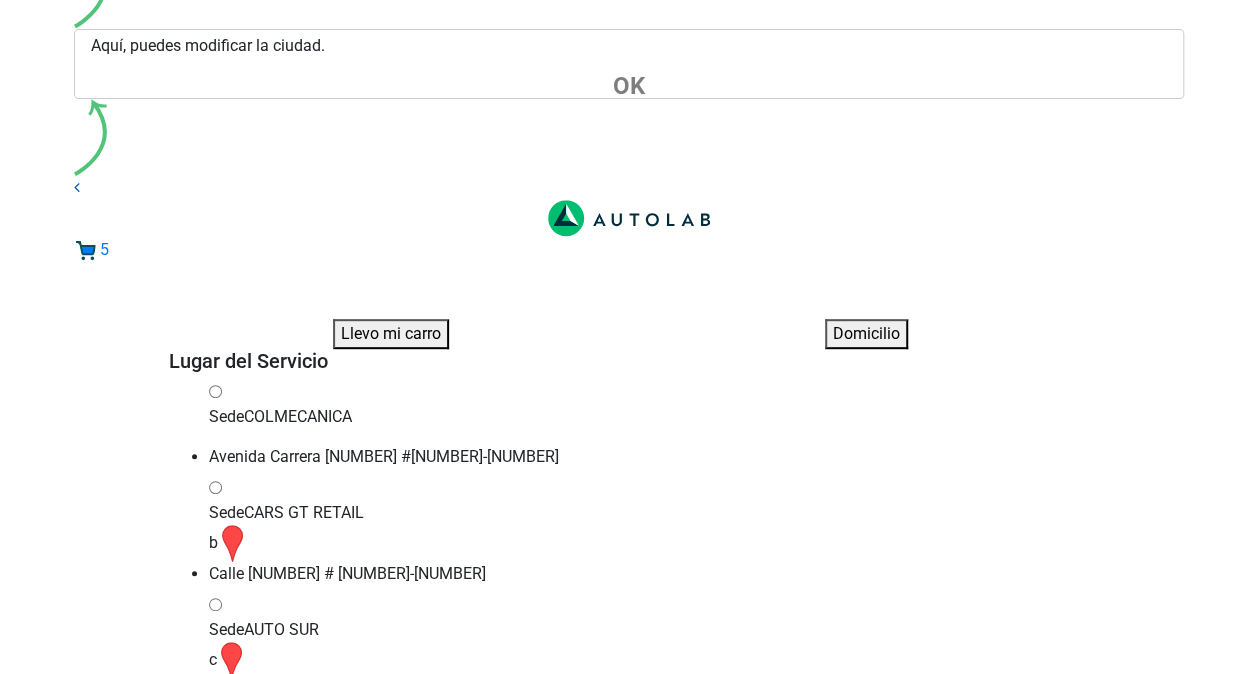 click at bounding box center [77, 187] 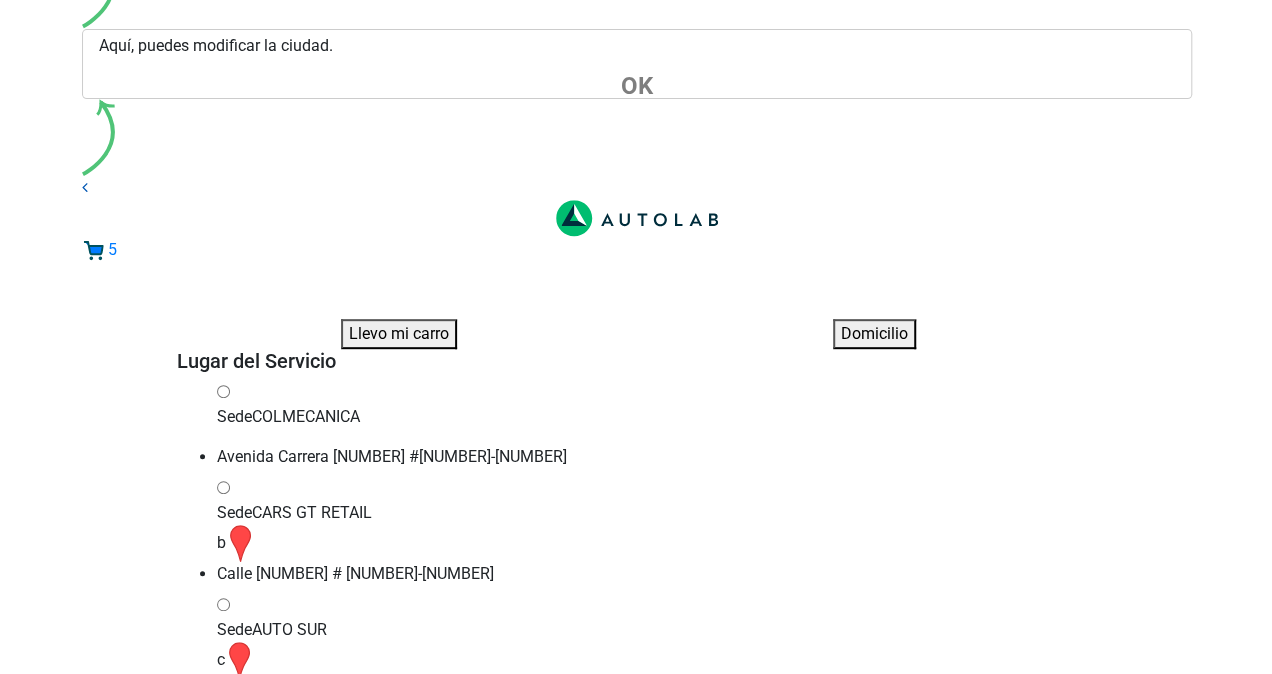scroll, scrollTop: 0, scrollLeft: 0, axis: both 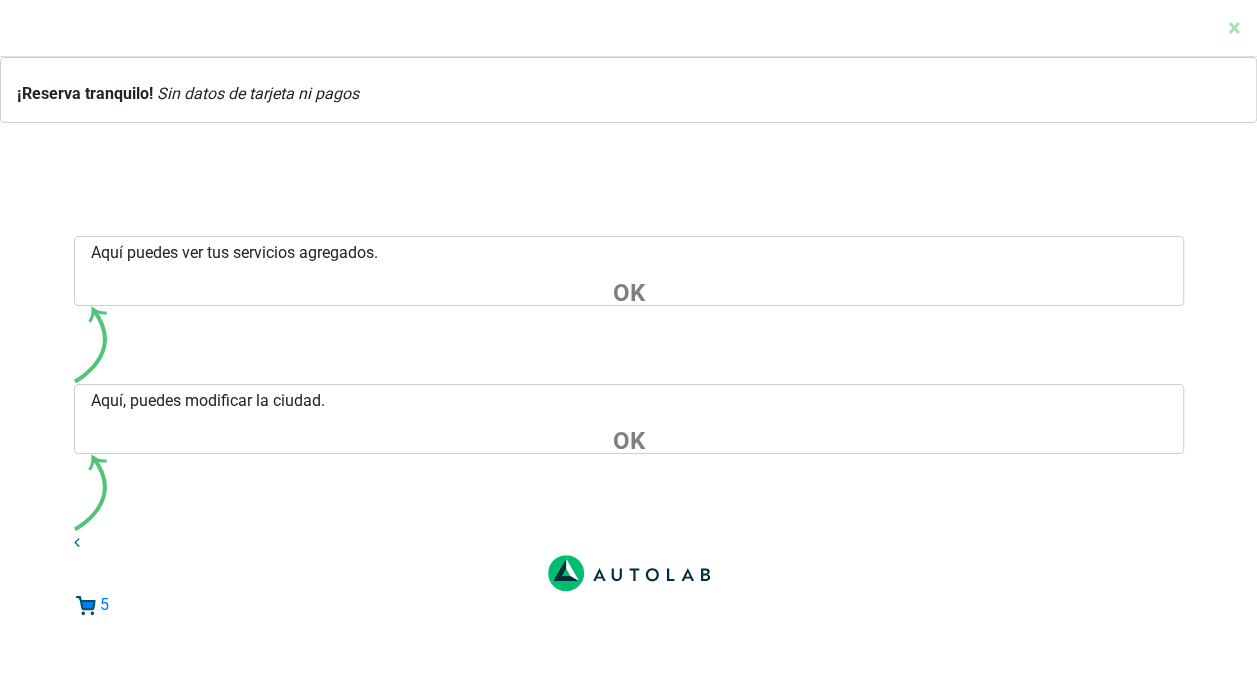 click at bounding box center (77, 542) 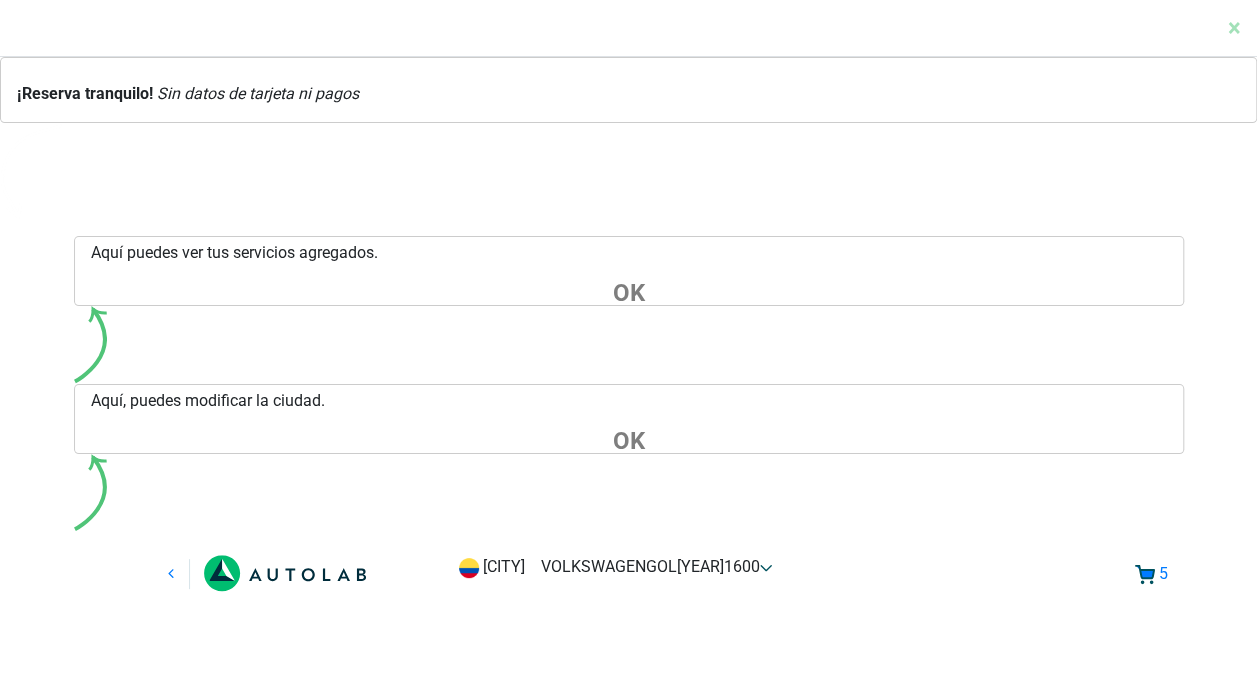 click at bounding box center (254, 1087) 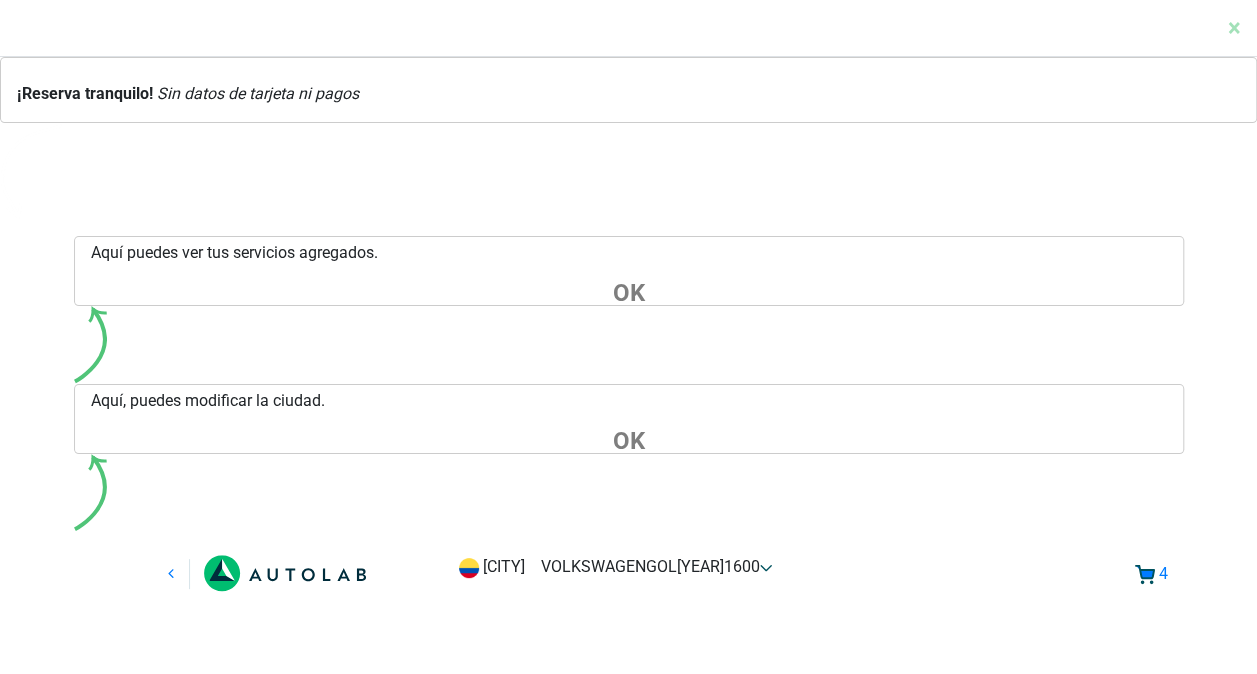click at bounding box center [357, 1021] 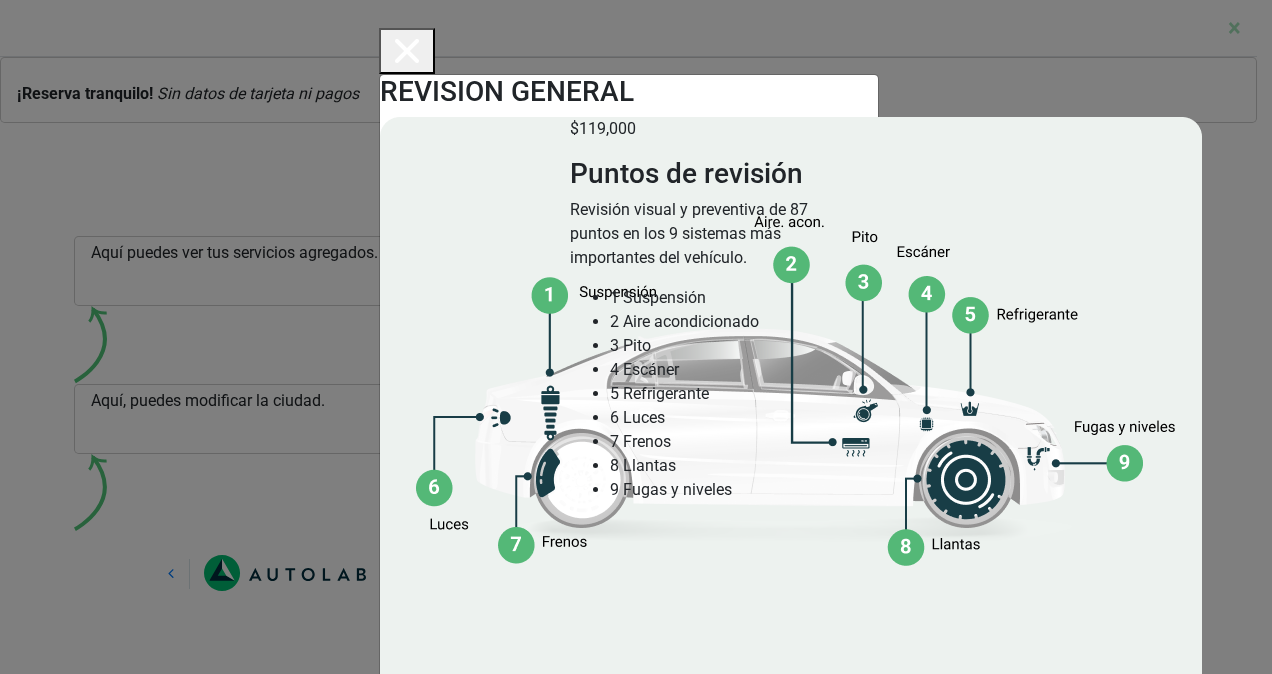 scroll, scrollTop: 35, scrollLeft: 0, axis: vertical 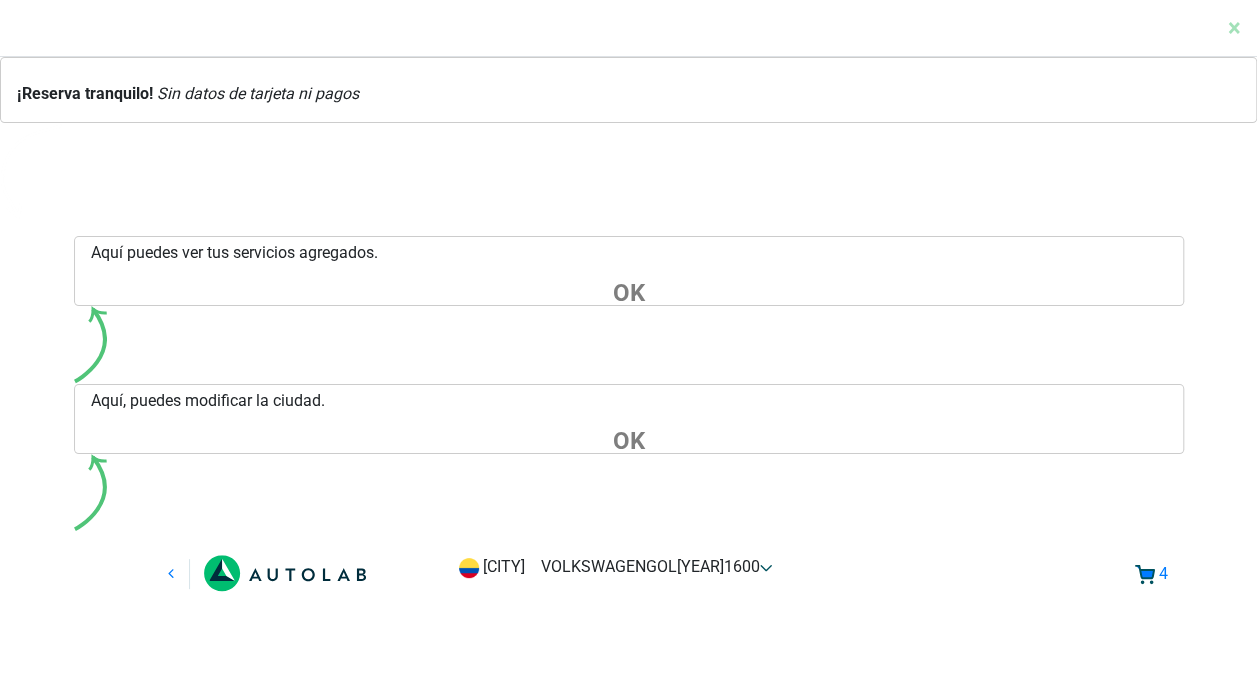 click at bounding box center [344, 1189] 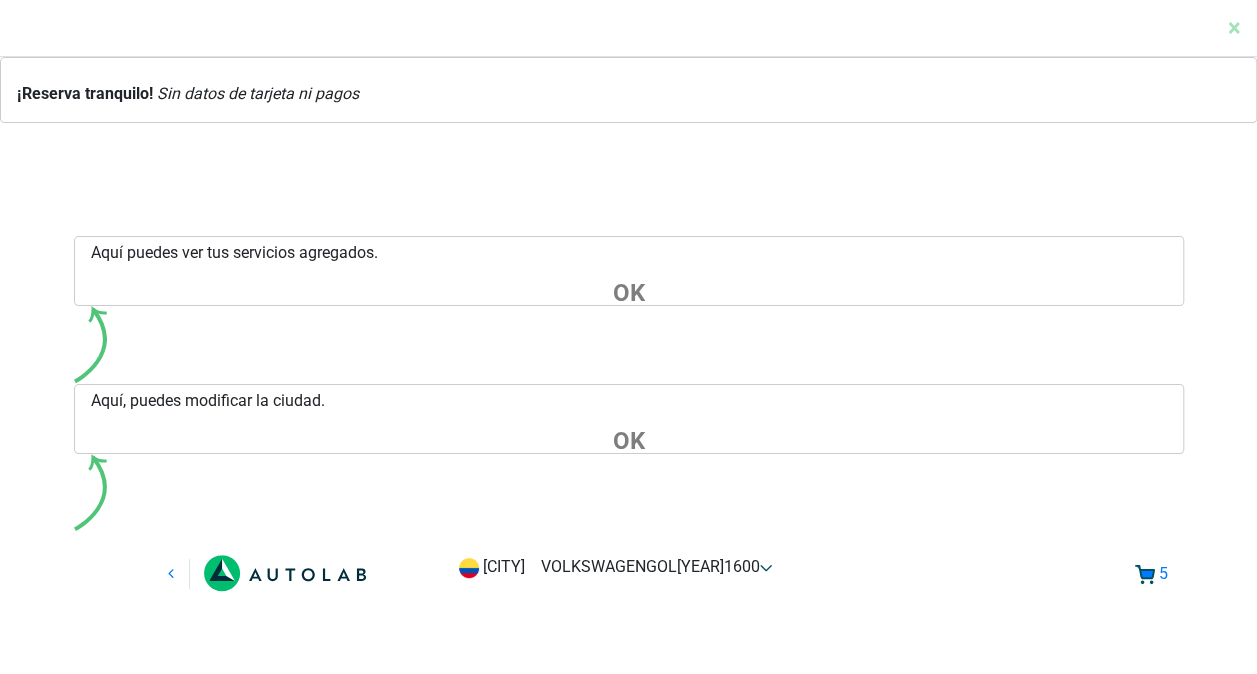 click at bounding box center (1398, 1021) 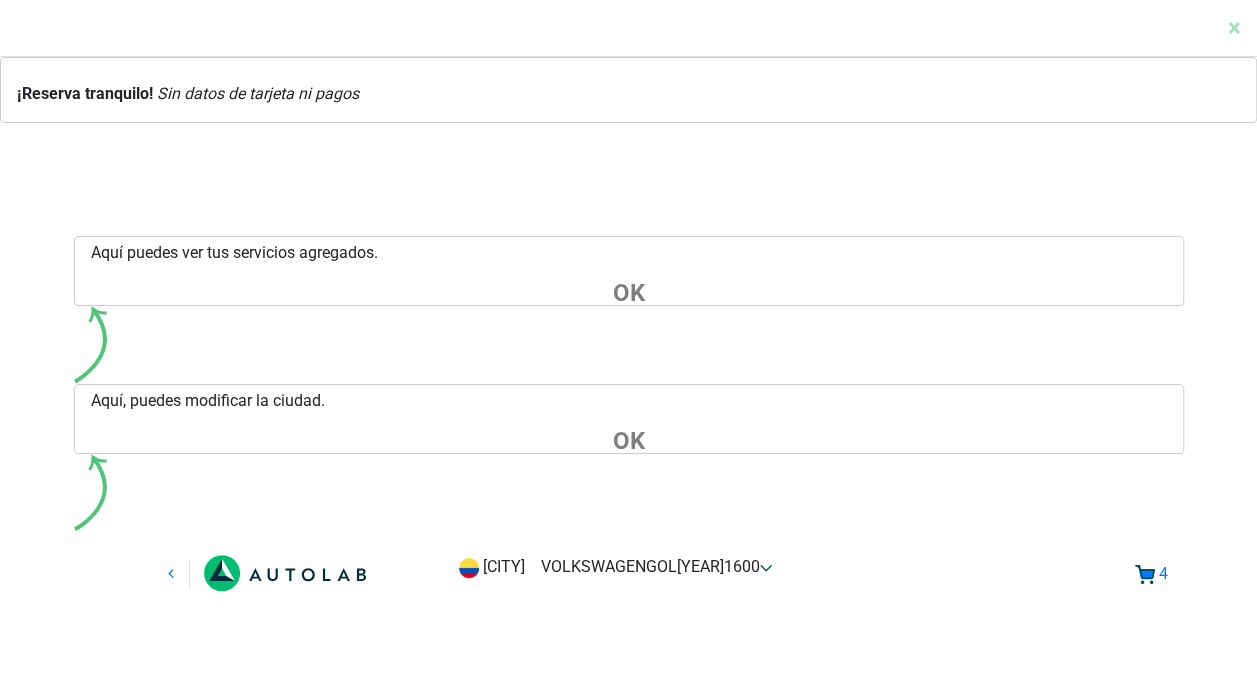 click at bounding box center (1398, 1021) 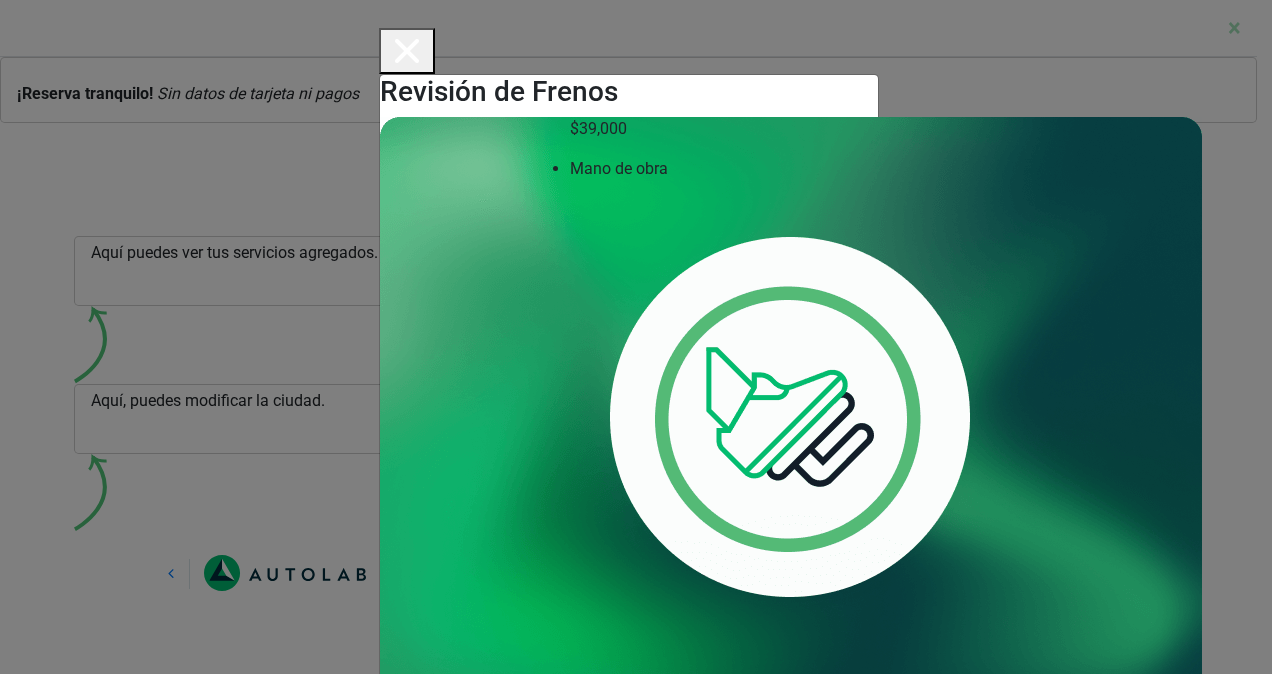 click on "Revisión de Frenos
4
Revisión de Frenos
8" at bounding box center (636, 337) 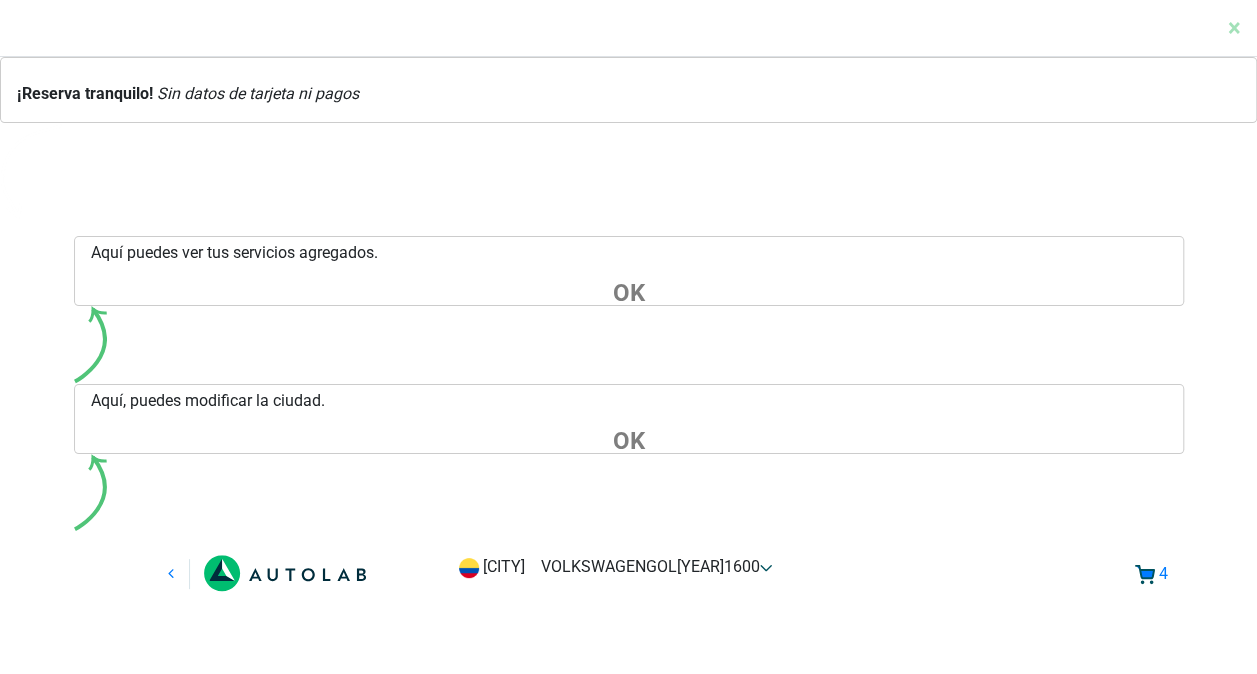 click at bounding box center [2388, 1189] 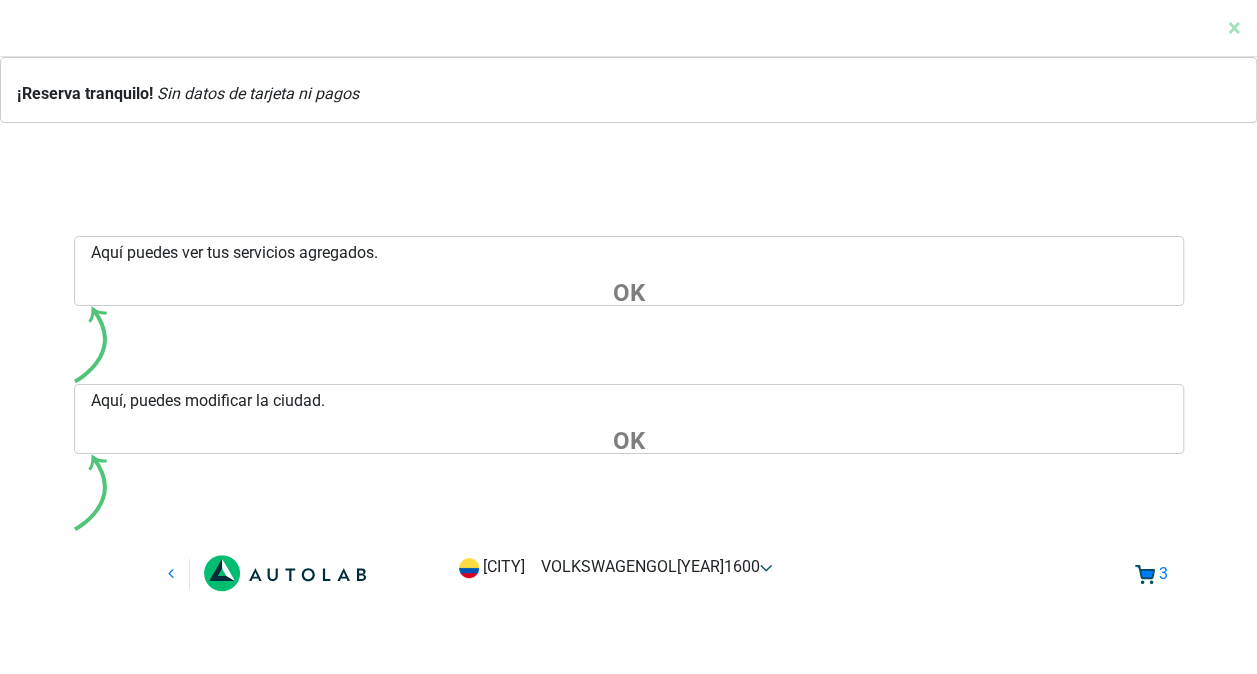 click at bounding box center [357, 1021] 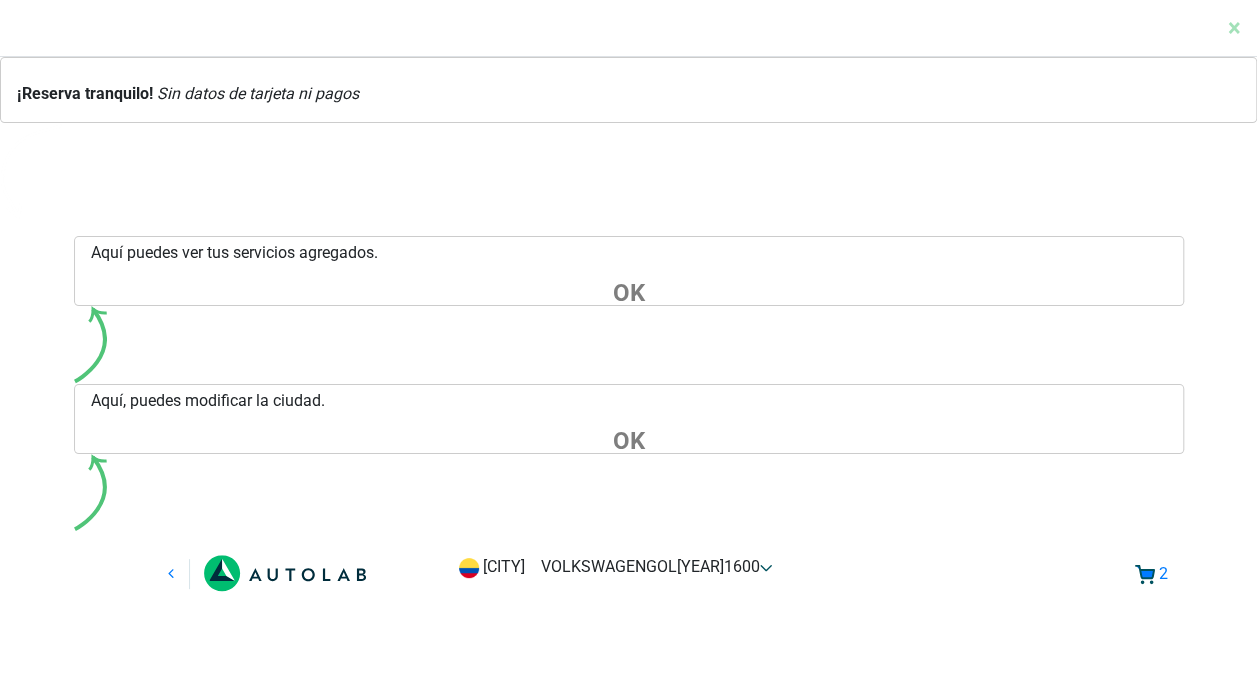 click at bounding box center (357, 1021) 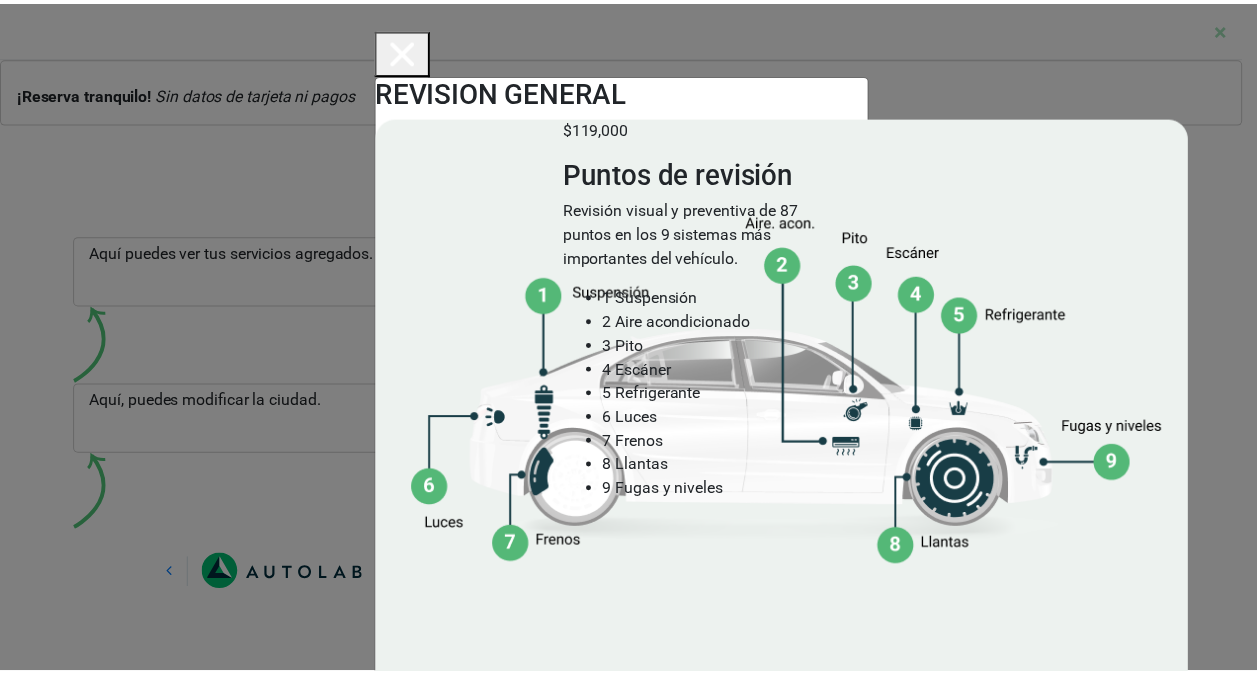 scroll, scrollTop: 0, scrollLeft: 0, axis: both 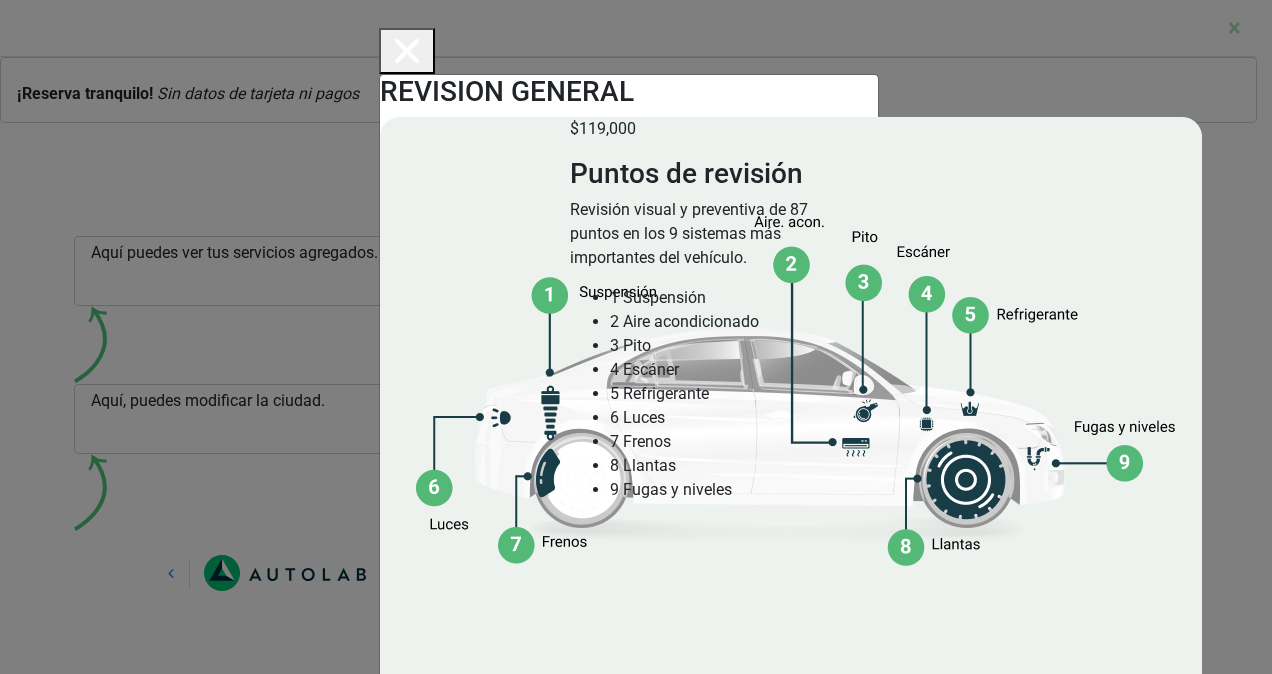 click on "Volkswagen
Crossfox
[YEAR]
REVISION GENERAL
2" at bounding box center [636, 337] 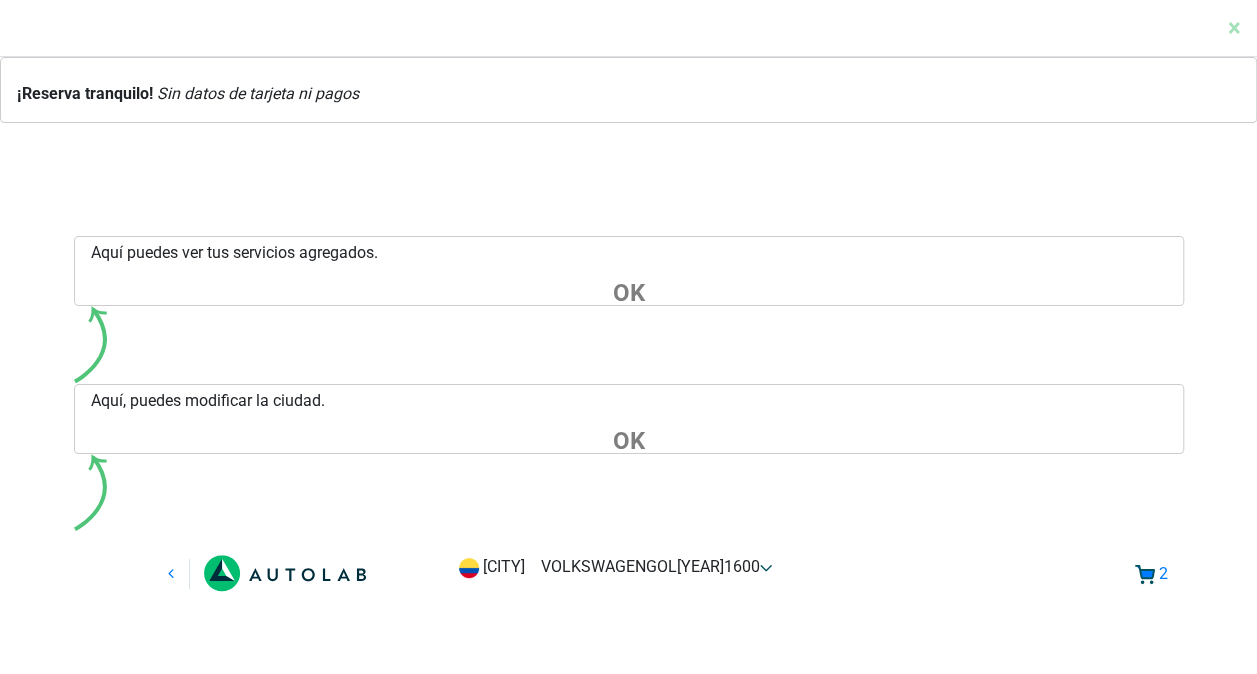 click on "Revisión General
$ [PRICE]" at bounding box center [325, 1087] 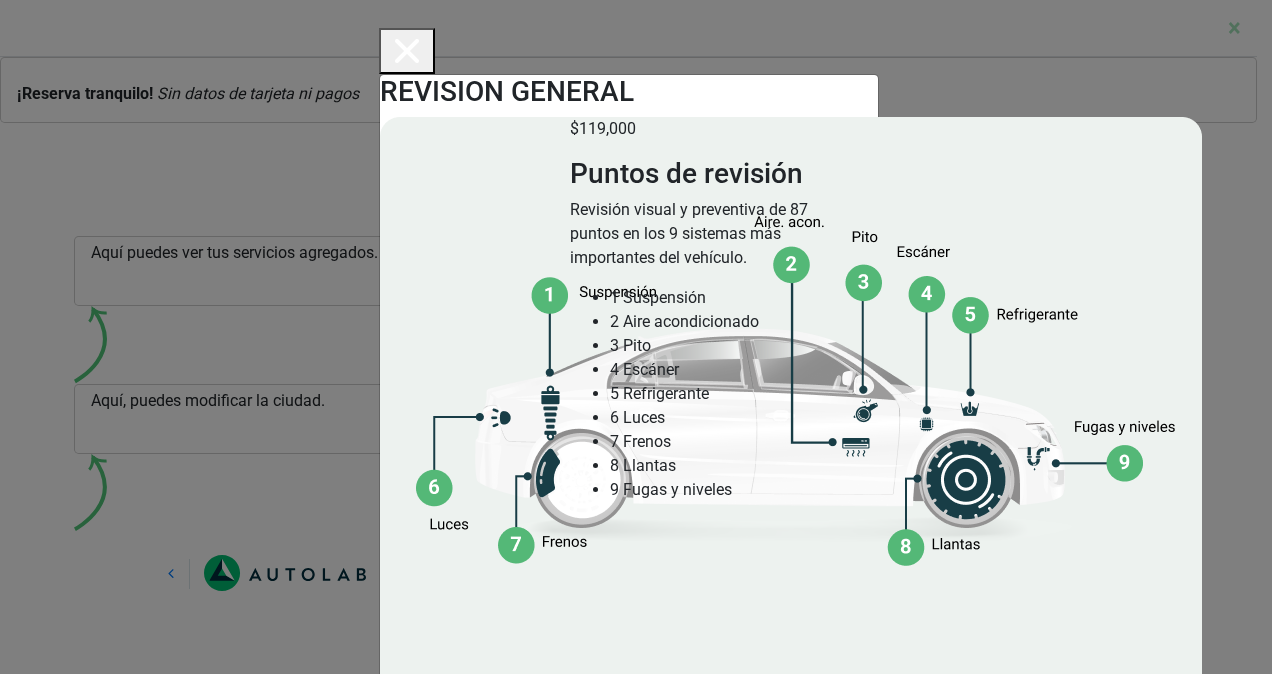 click on "Volkswagen
Crossfox
[YEAR]
REVISION GENERAL
2" at bounding box center [636, 337] 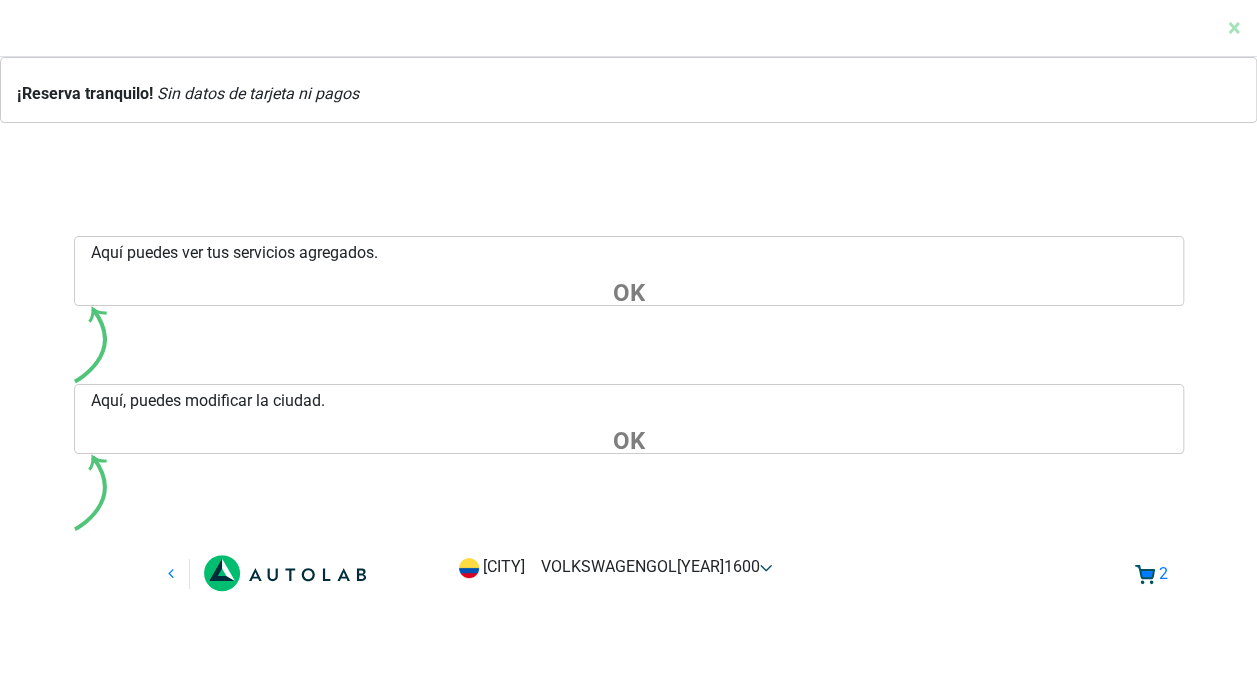 click at bounding box center (344, 1189) 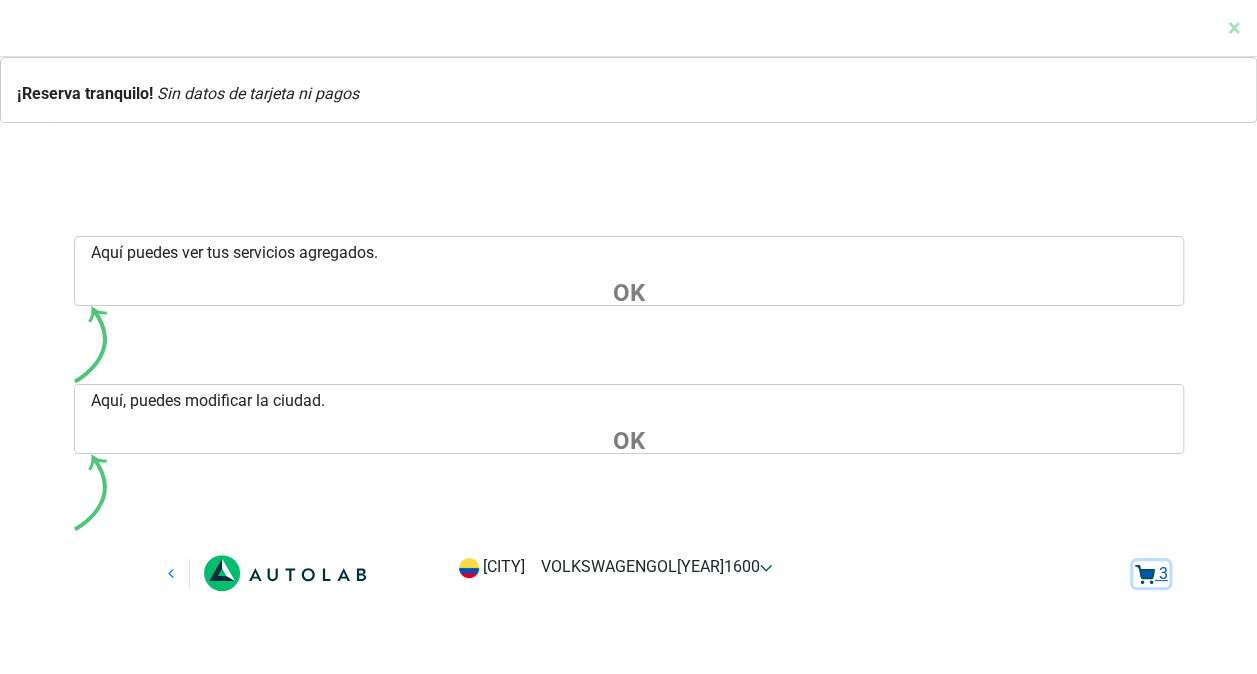 click on "3" at bounding box center (1163, 573) 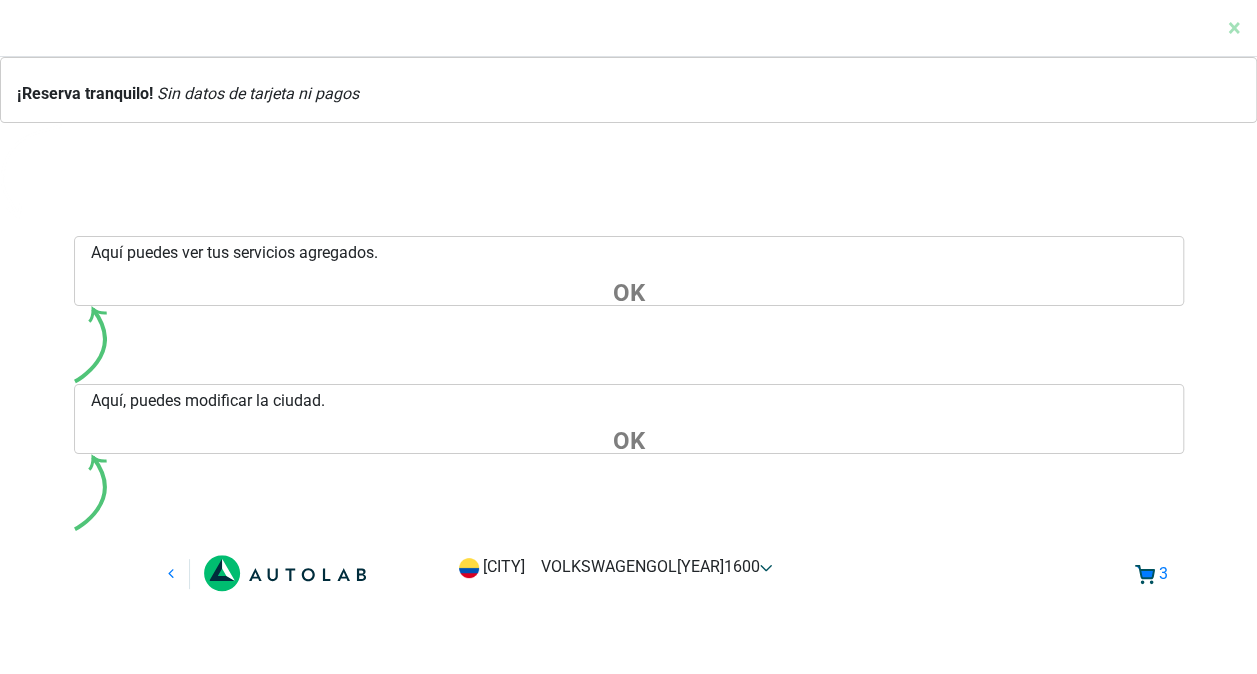 click on "Reservar cita" at bounding box center [429, 2206] 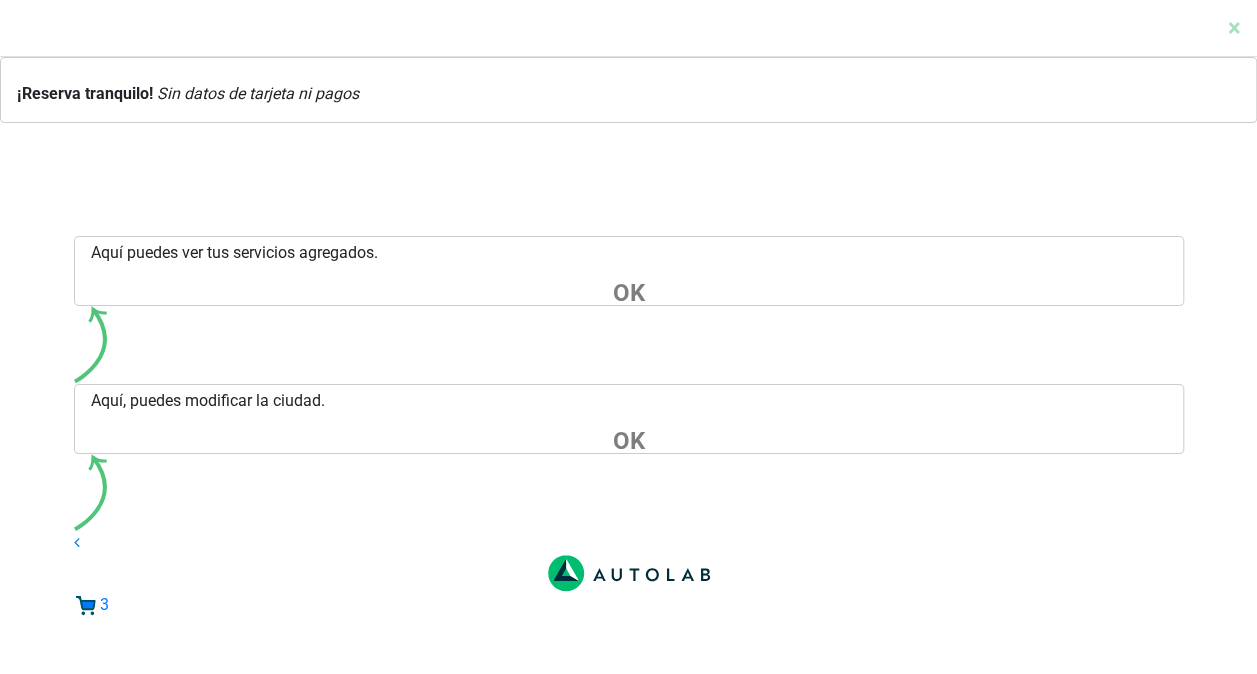 click on "Sede  COLMECANICA
a
Avenida Carrera [NUMBER] #[NUMBER]-[NUMBER]" at bounding box center [649, 794] 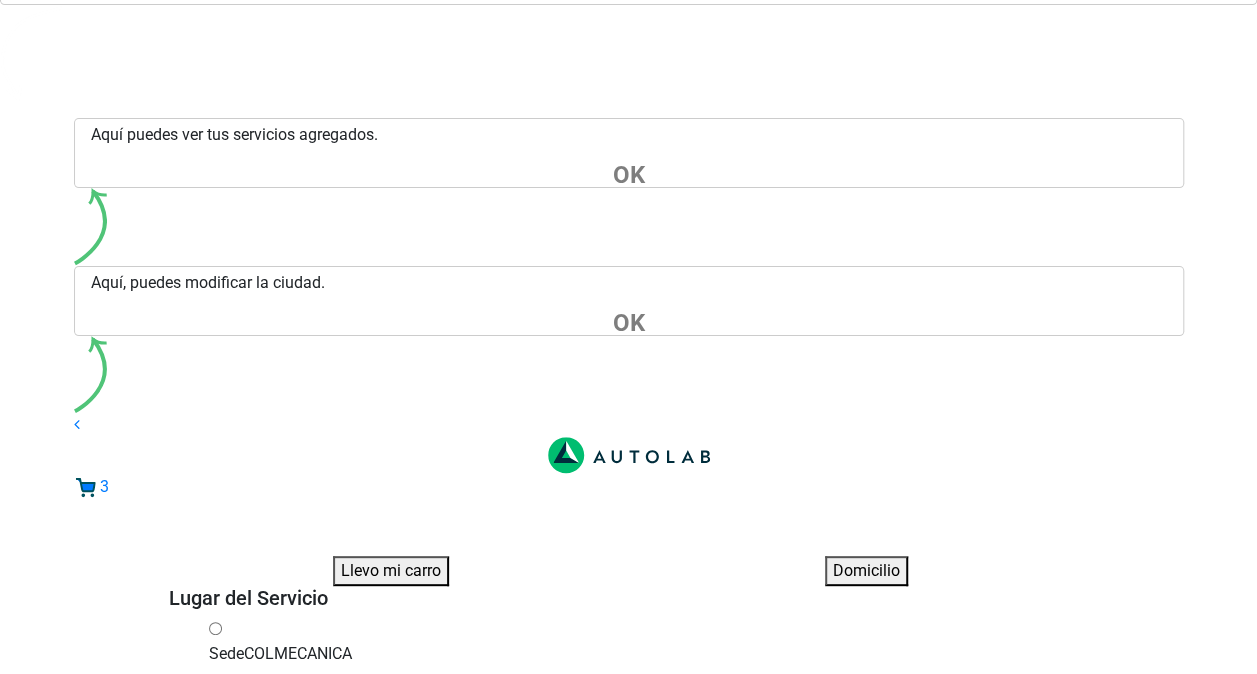 scroll, scrollTop: 411, scrollLeft: 0, axis: vertical 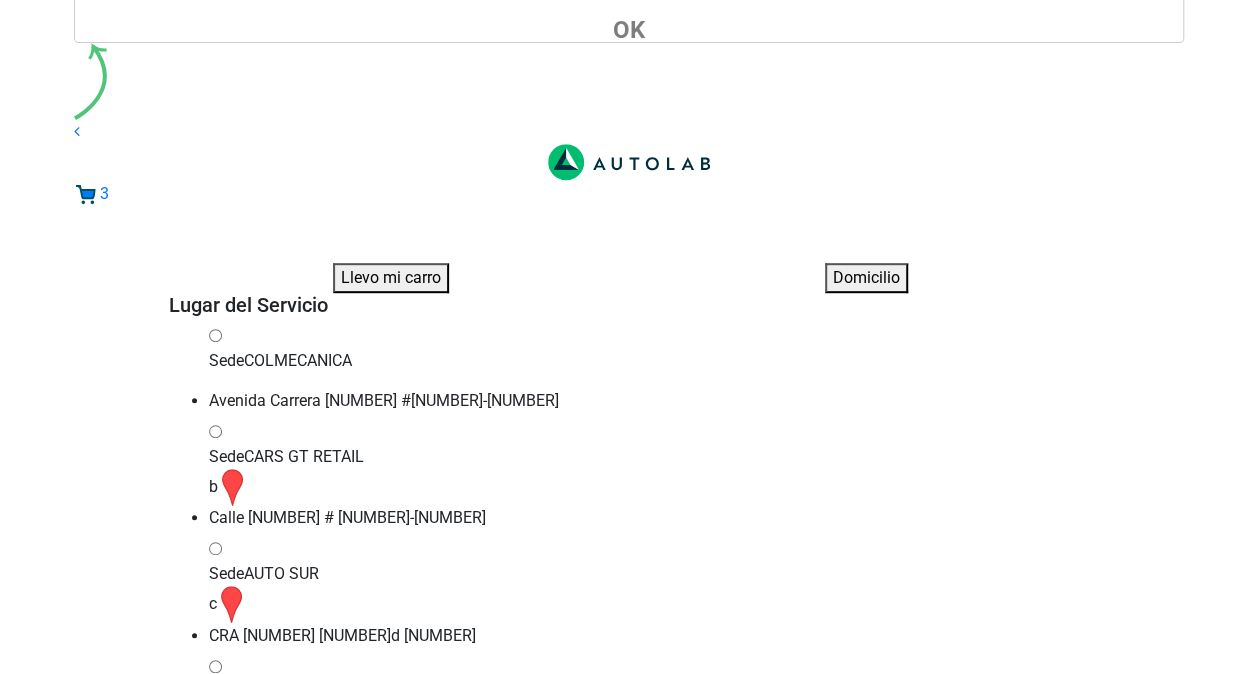 click at bounding box center (264, 2016) 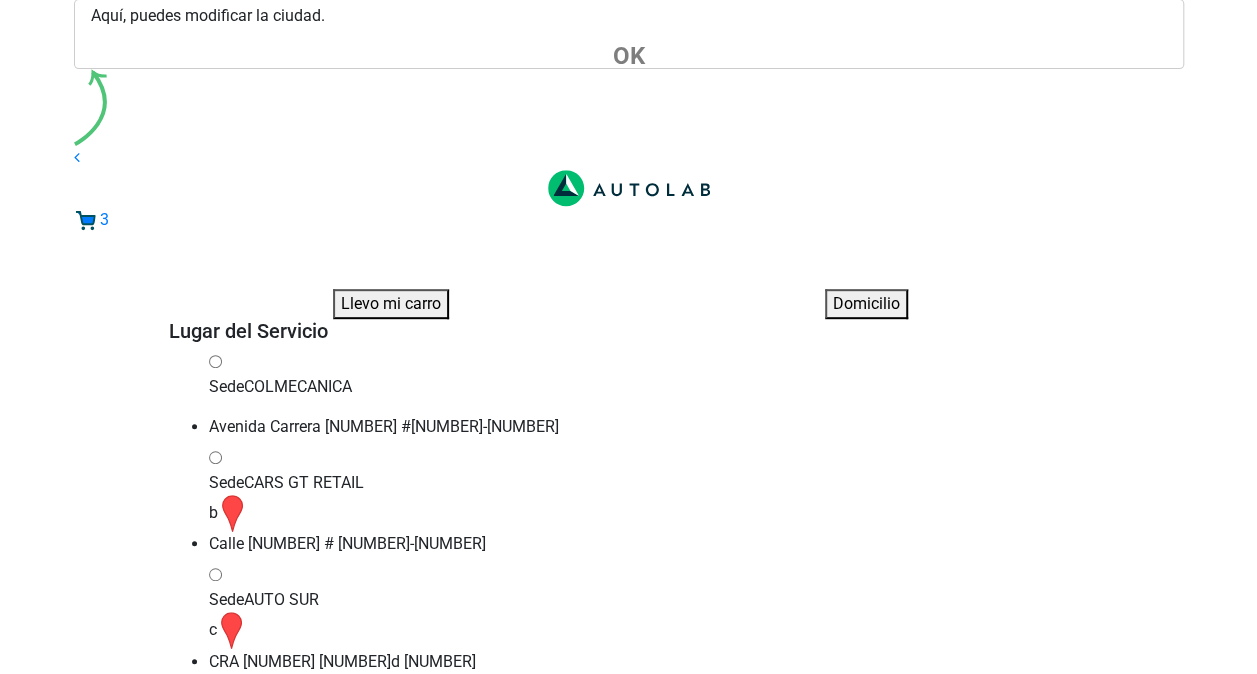 click on "Finalizar reserva" at bounding box center (1007, 2283) 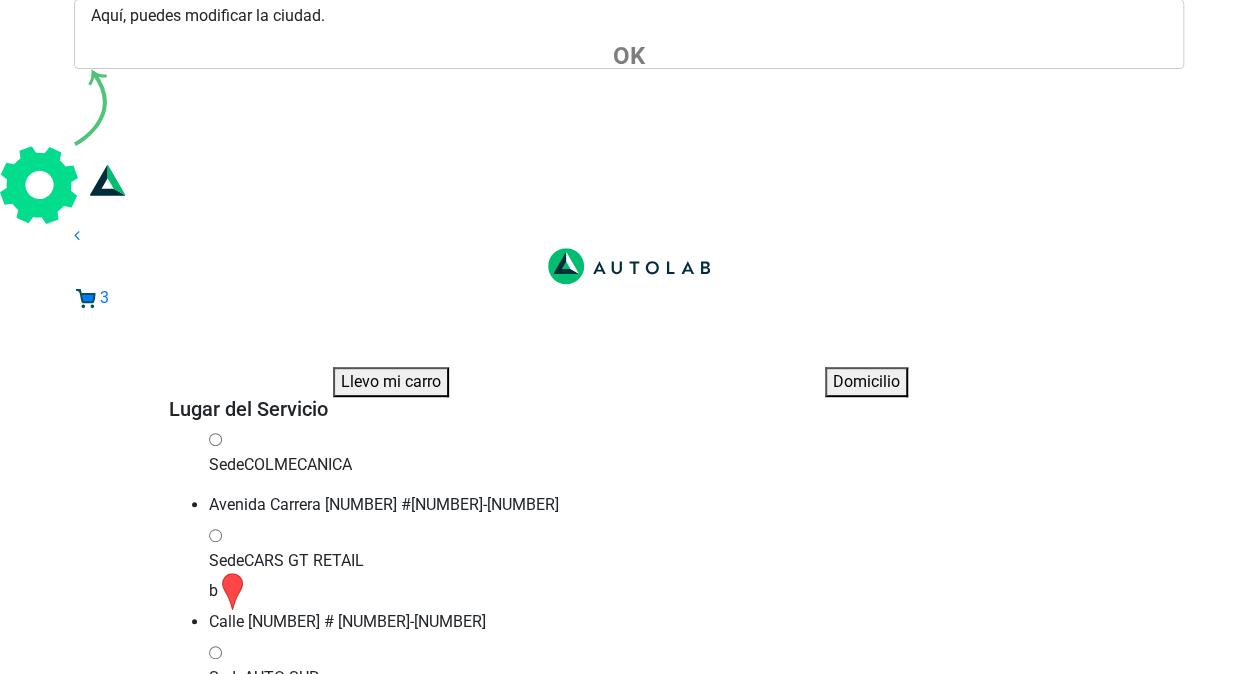 scroll, scrollTop: 0, scrollLeft: 0, axis: both 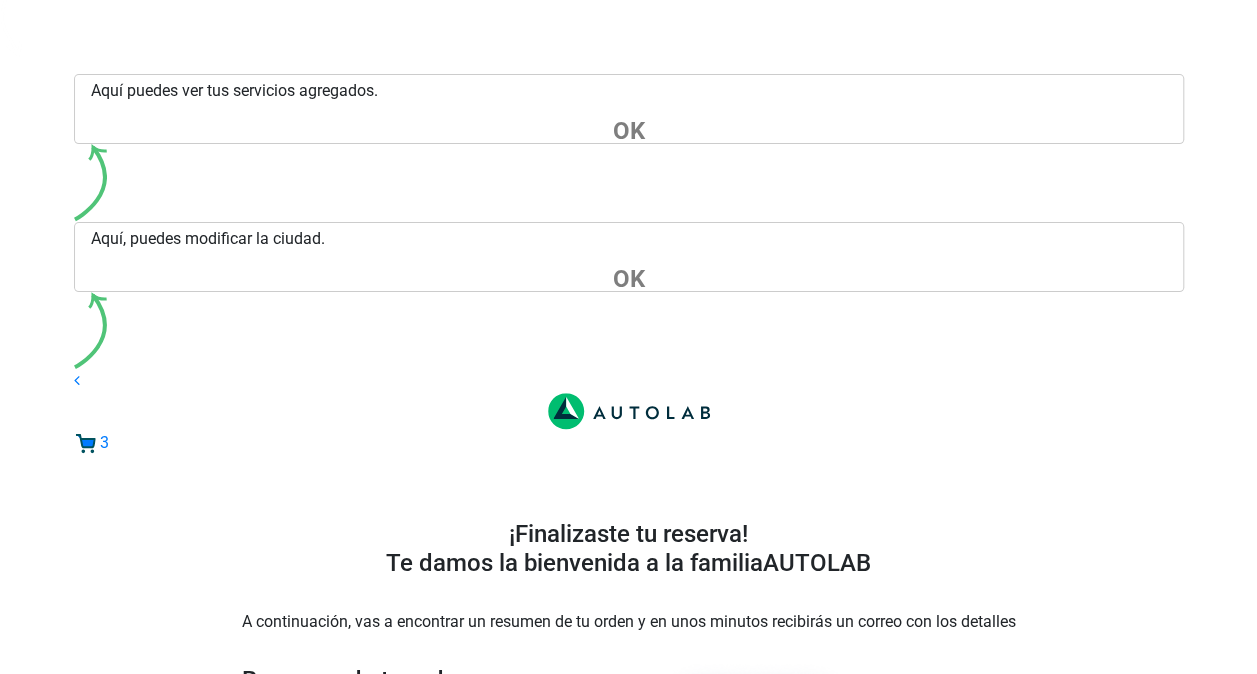 click at bounding box center (956, 844) 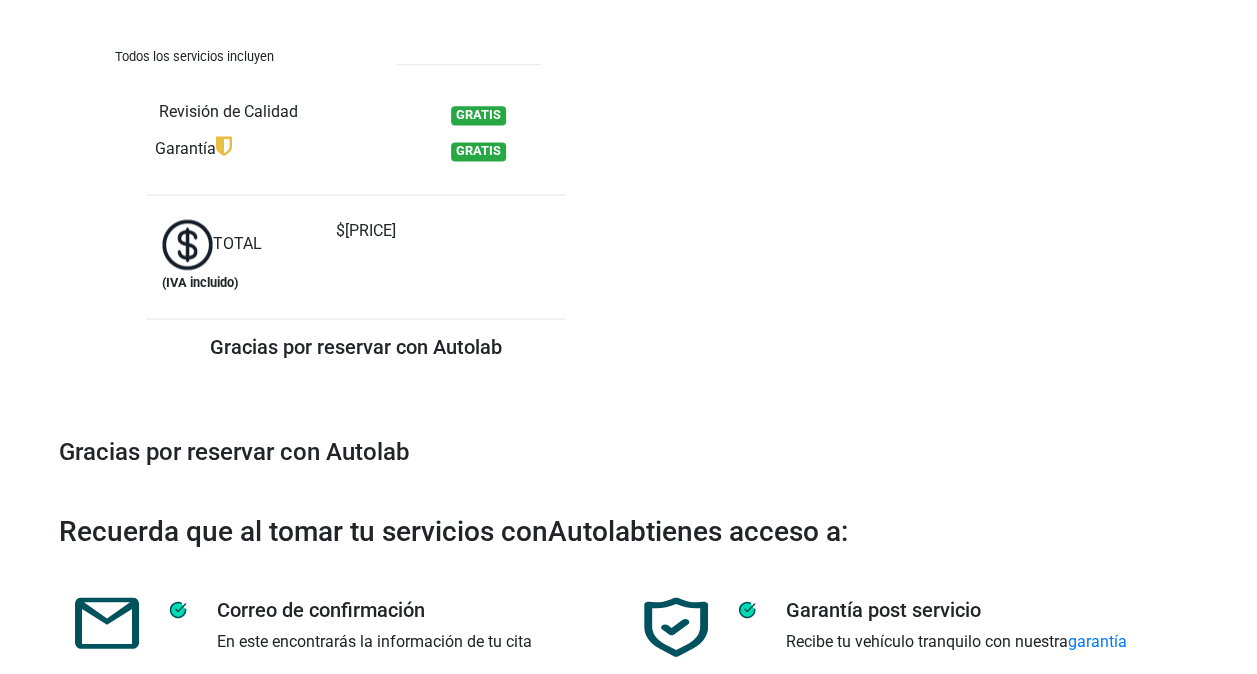 click on "Ir al sitio web" at bounding box center [628, 1052] 